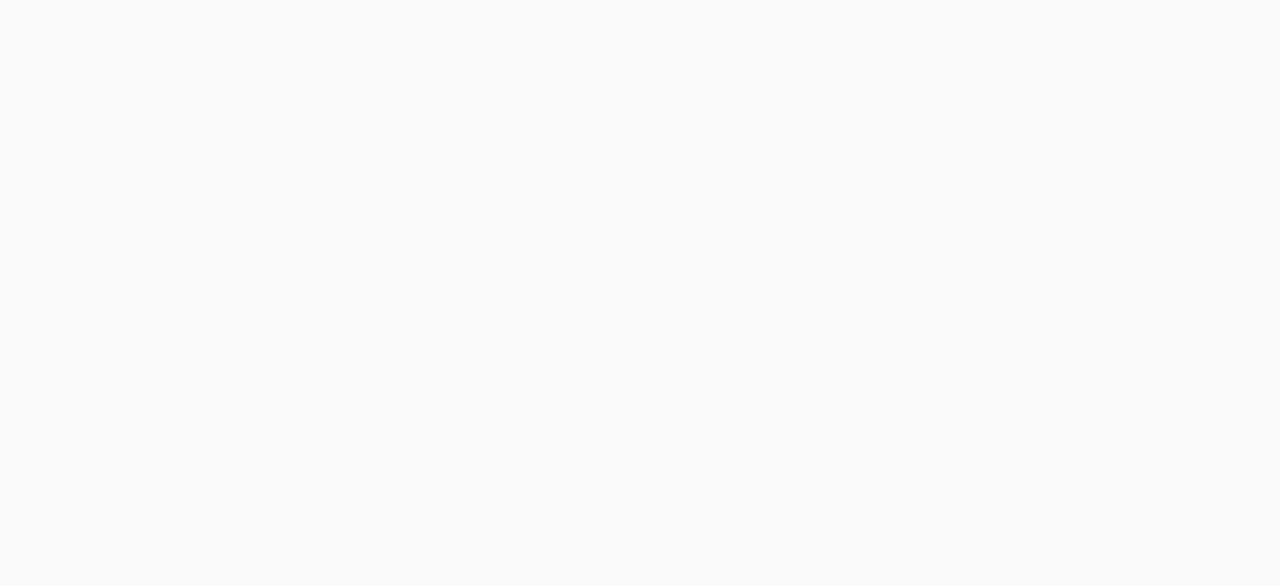scroll, scrollTop: 0, scrollLeft: 0, axis: both 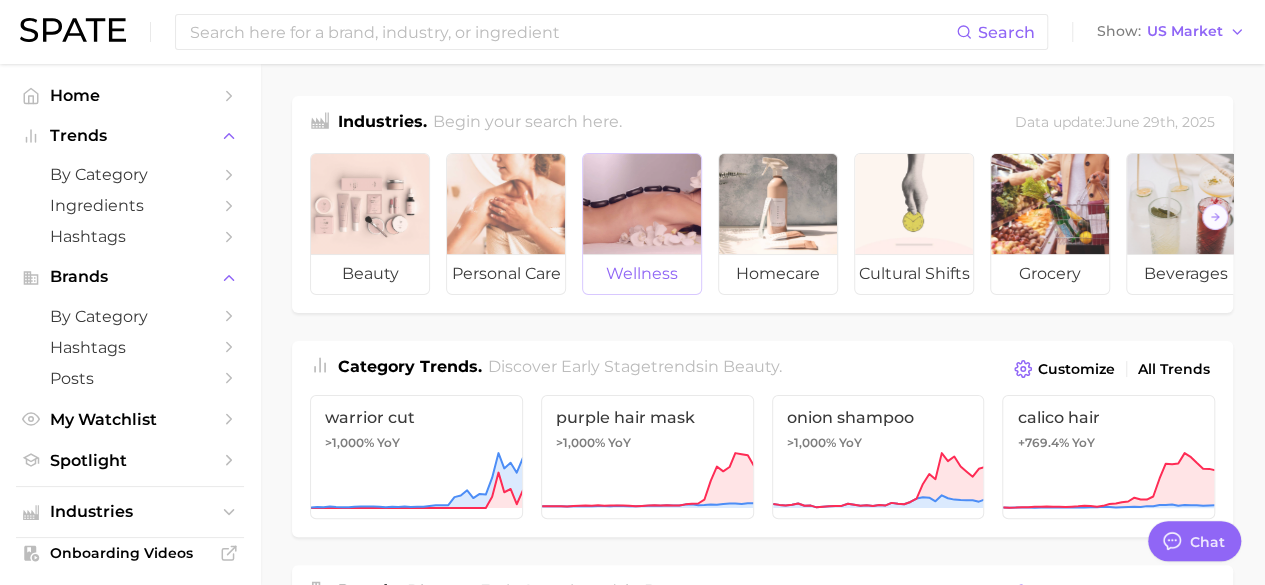 click at bounding box center (642, 204) 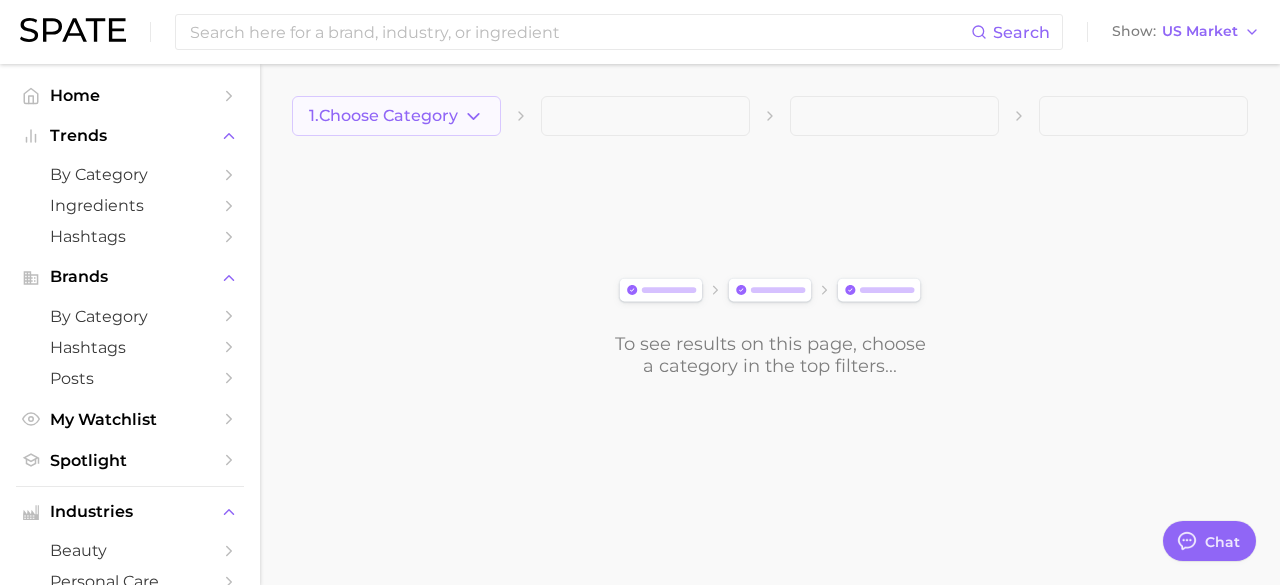 click on "1.  Choose Category" at bounding box center (396, 116) 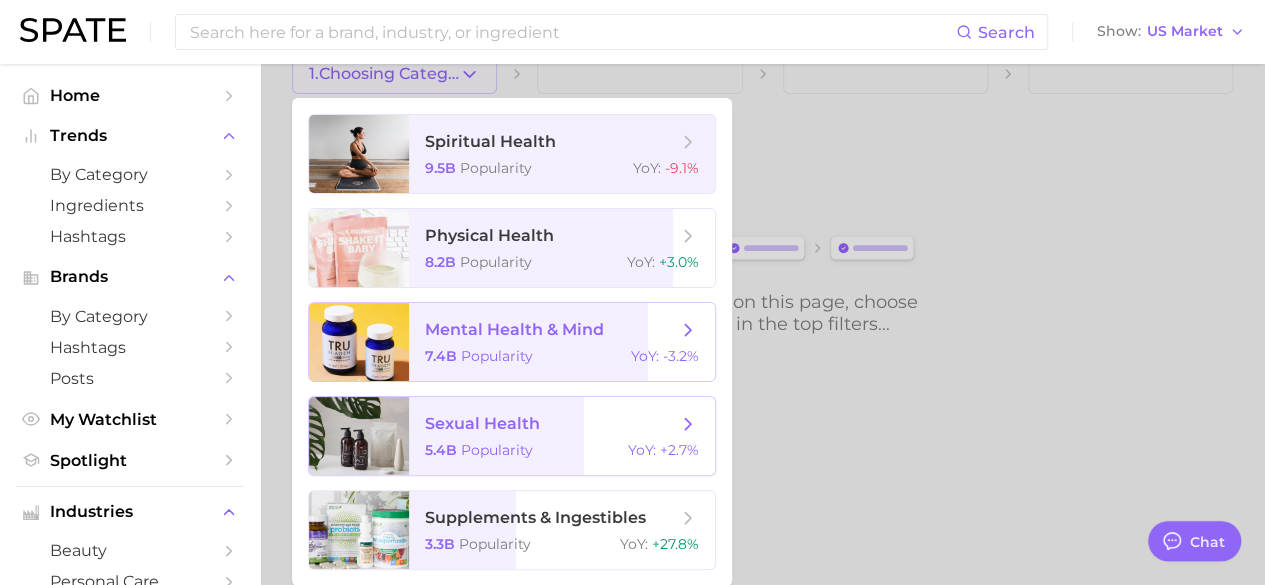 scroll, scrollTop: 42, scrollLeft: 0, axis: vertical 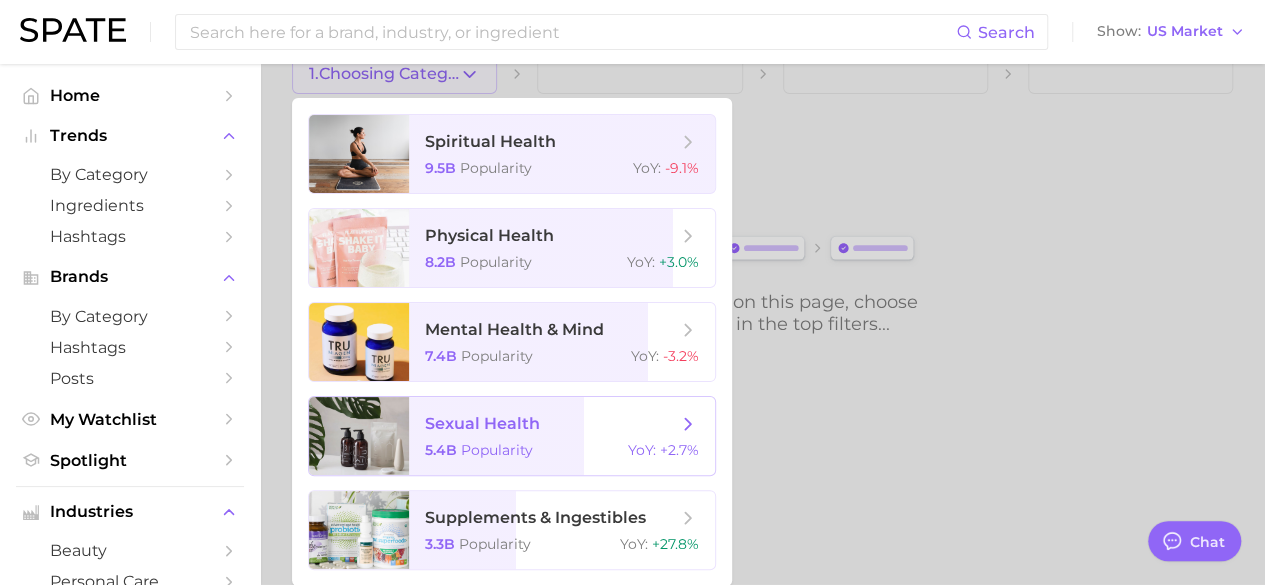 click on "sexual health" at bounding box center [551, 424] 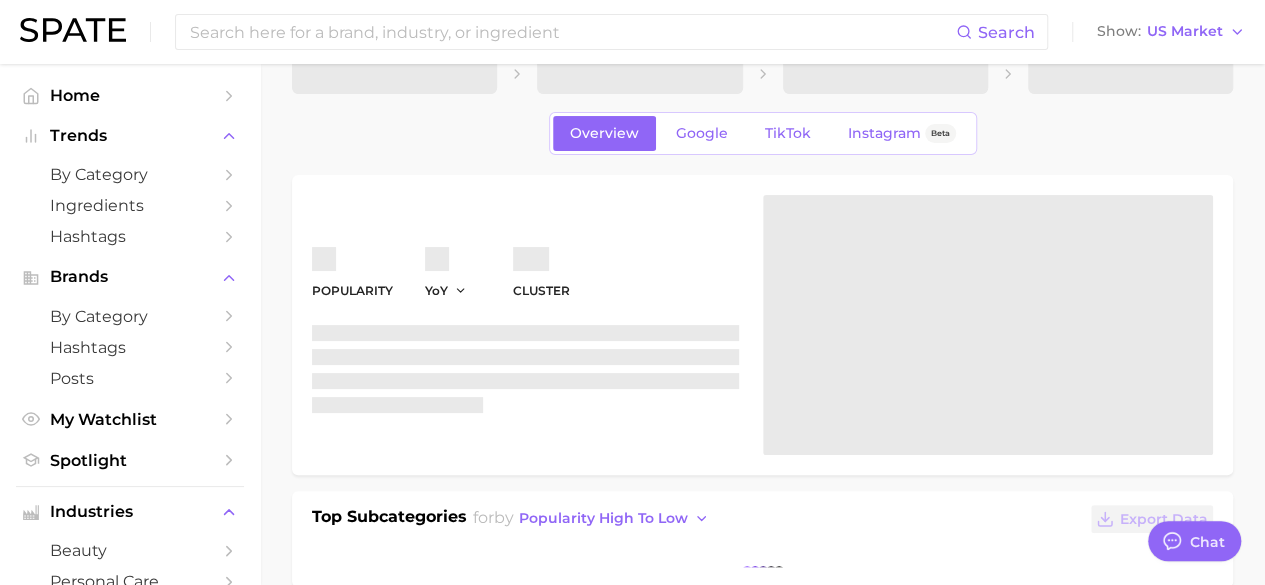 scroll, scrollTop: 0, scrollLeft: 0, axis: both 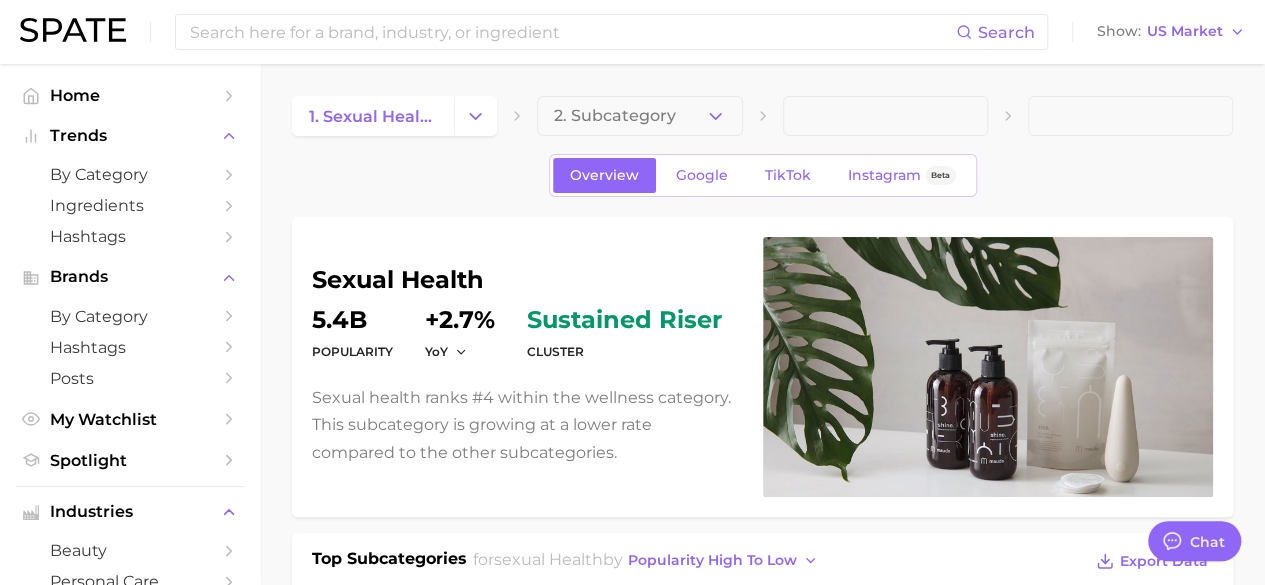 type on "x" 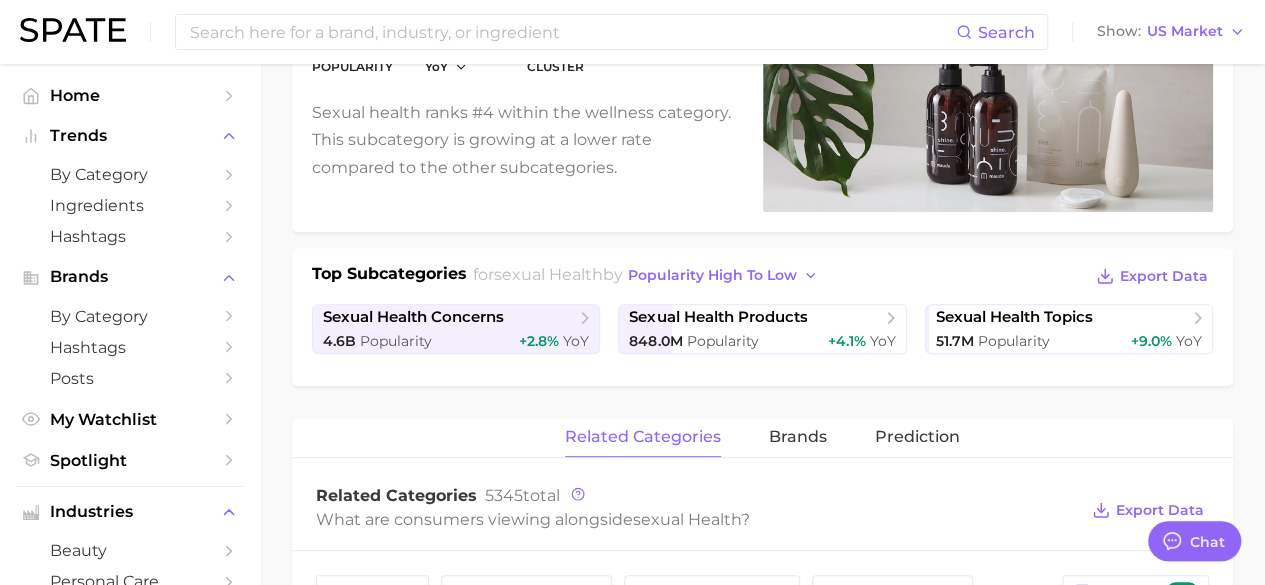 scroll, scrollTop: 286, scrollLeft: 0, axis: vertical 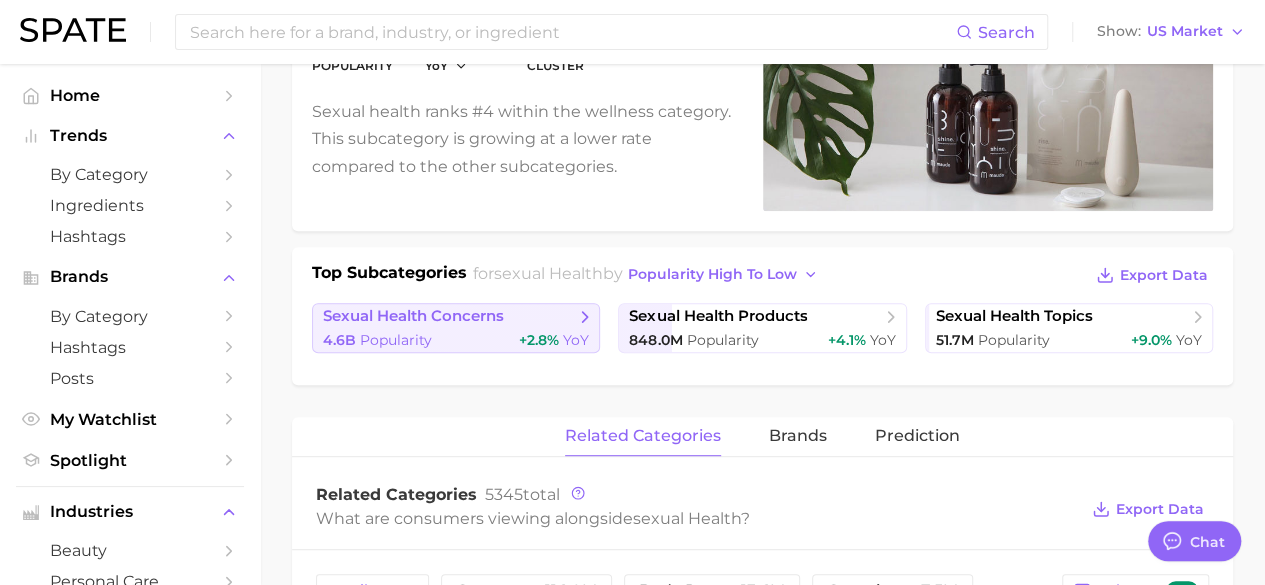click on "sexual health concerns" at bounding box center (449, 317) 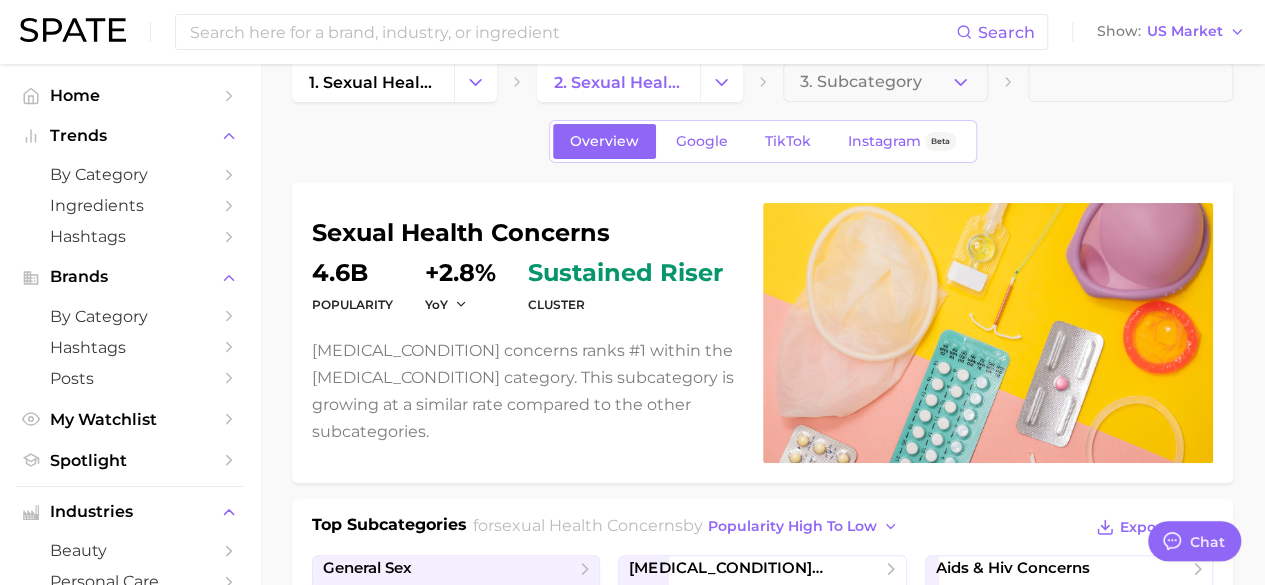 scroll, scrollTop: 0, scrollLeft: 0, axis: both 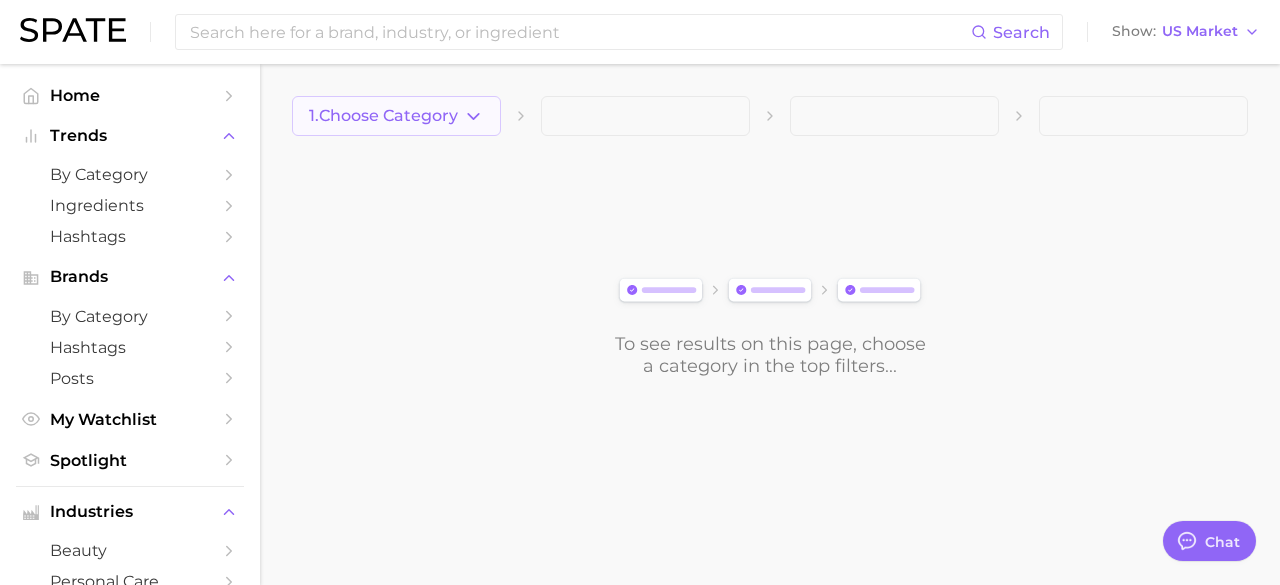 click on "1.  Choose Category" at bounding box center [396, 116] 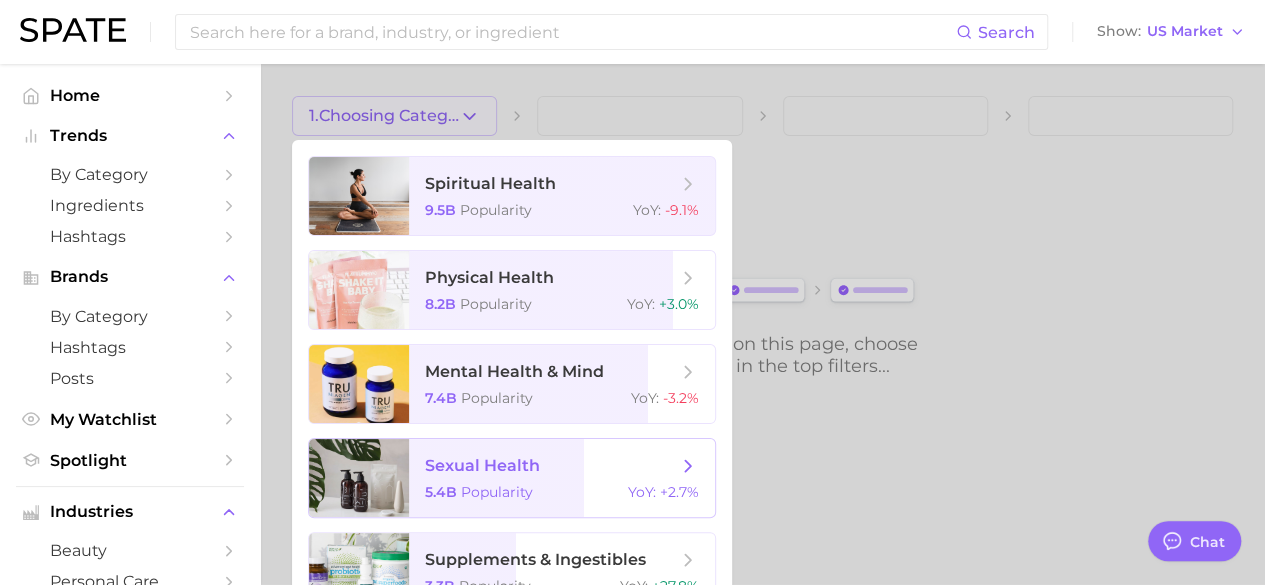 click on "sexual health 5.4b   Popularity YoY :   +2.7%" at bounding box center [562, 478] 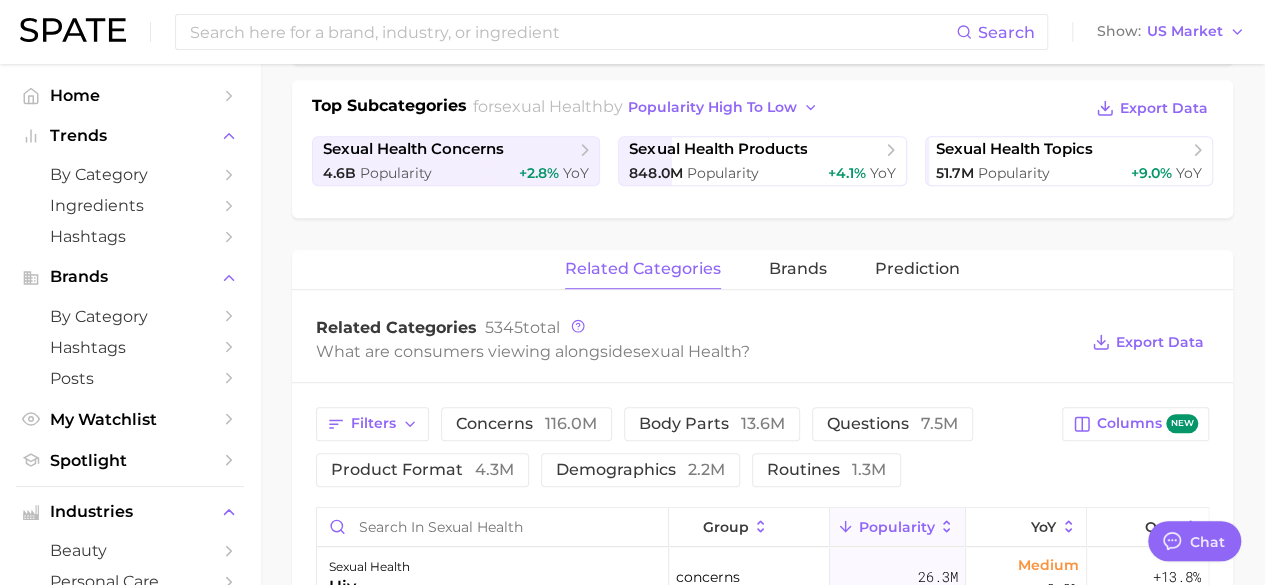 scroll, scrollTop: 455, scrollLeft: 0, axis: vertical 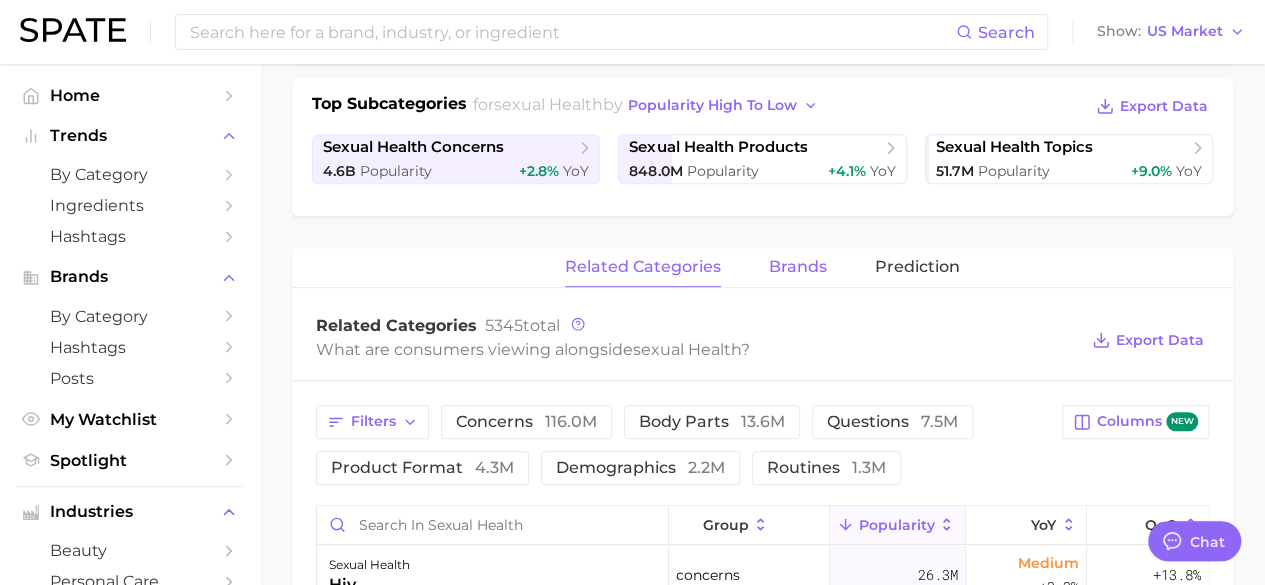 click on "brands" at bounding box center [798, 267] 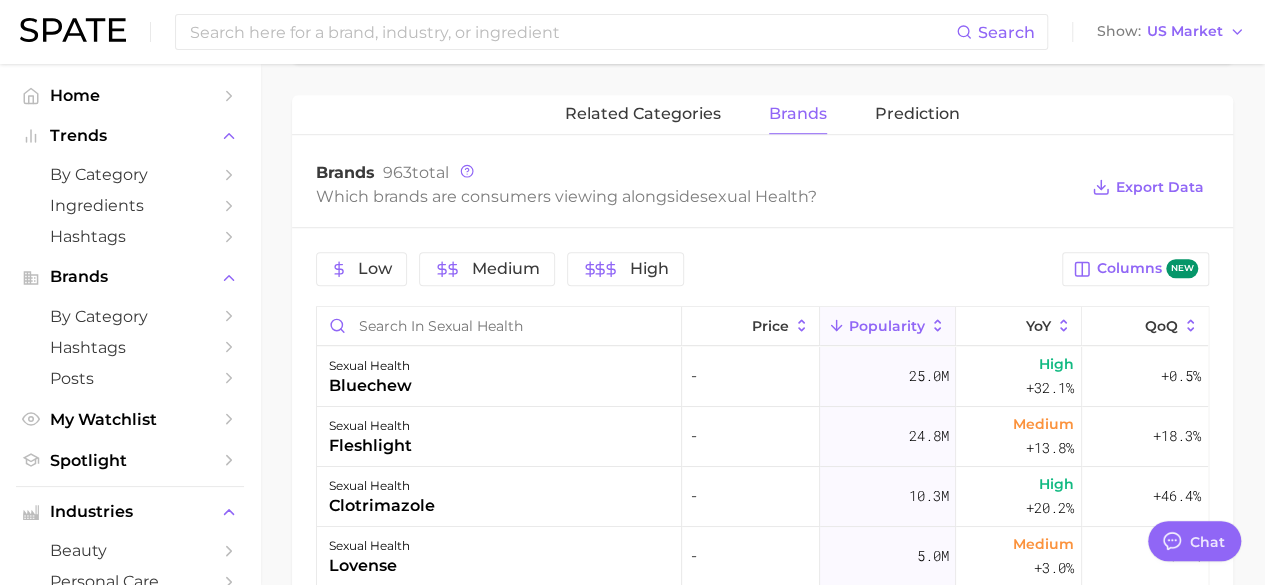 scroll, scrollTop: 609, scrollLeft: 0, axis: vertical 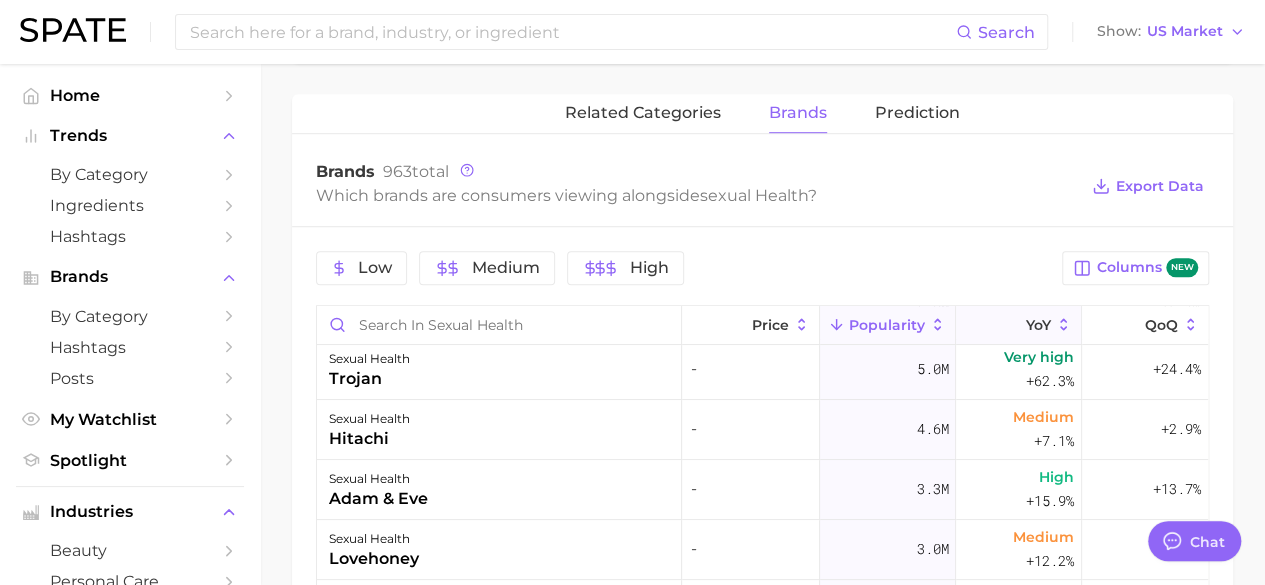 click 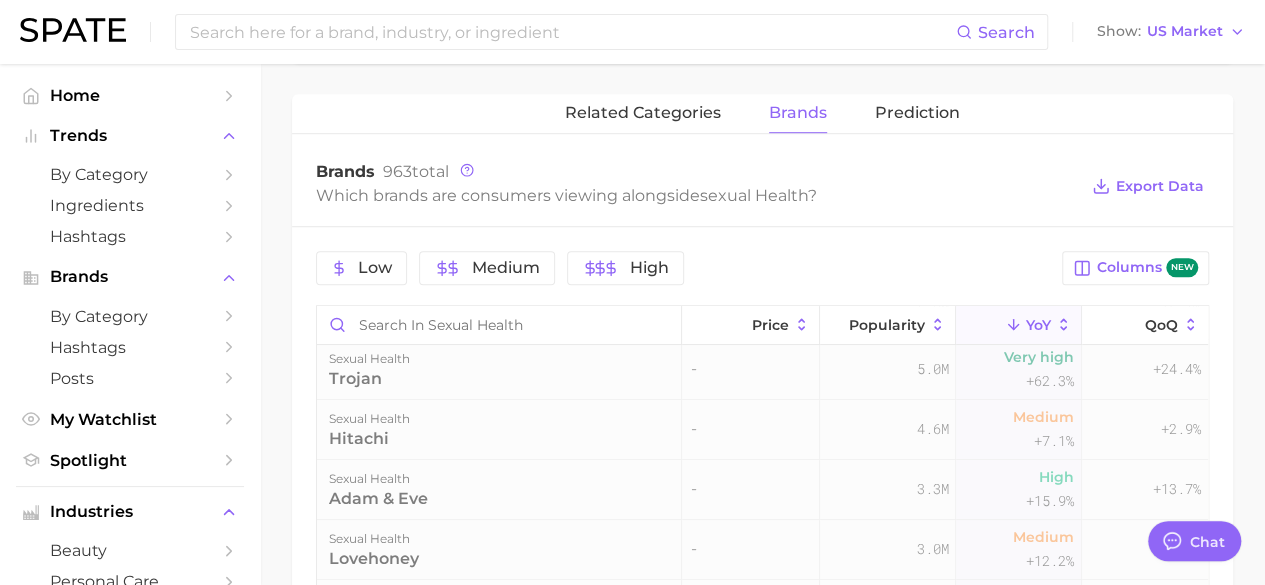 scroll, scrollTop: 0, scrollLeft: 0, axis: both 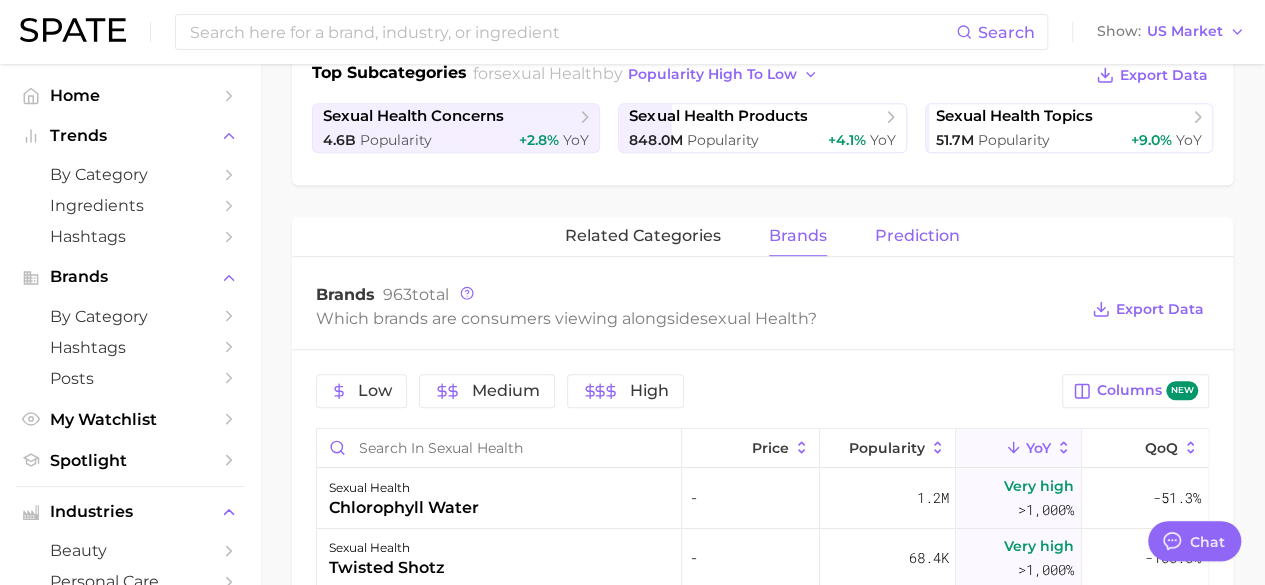 click on "Prediction" at bounding box center (917, 236) 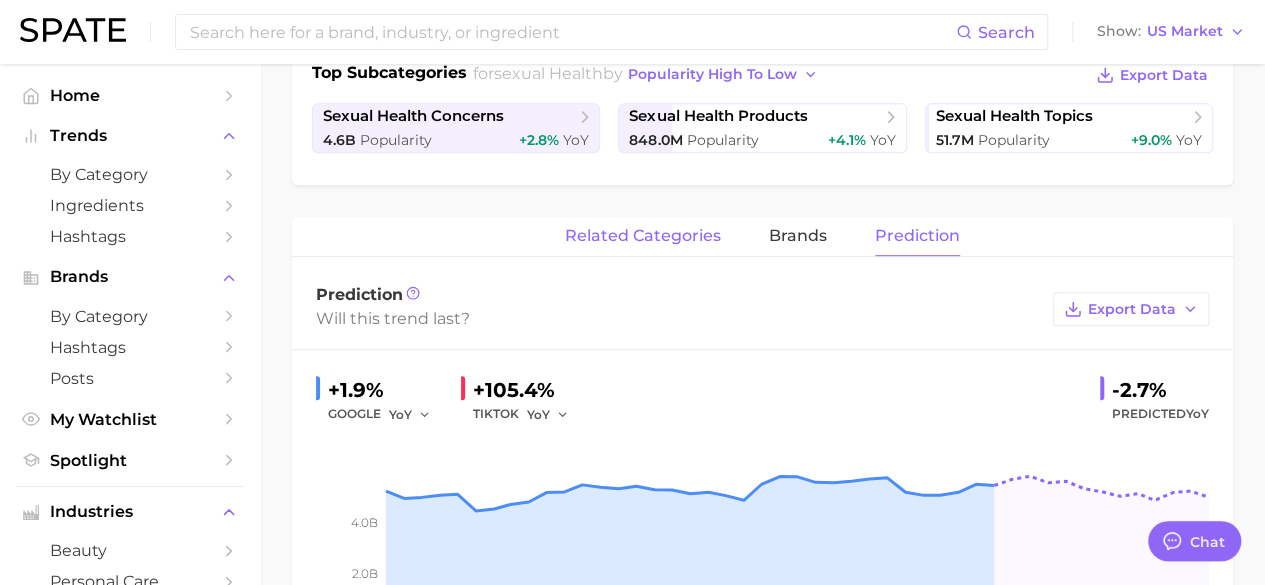 click on "related categories" at bounding box center [643, 236] 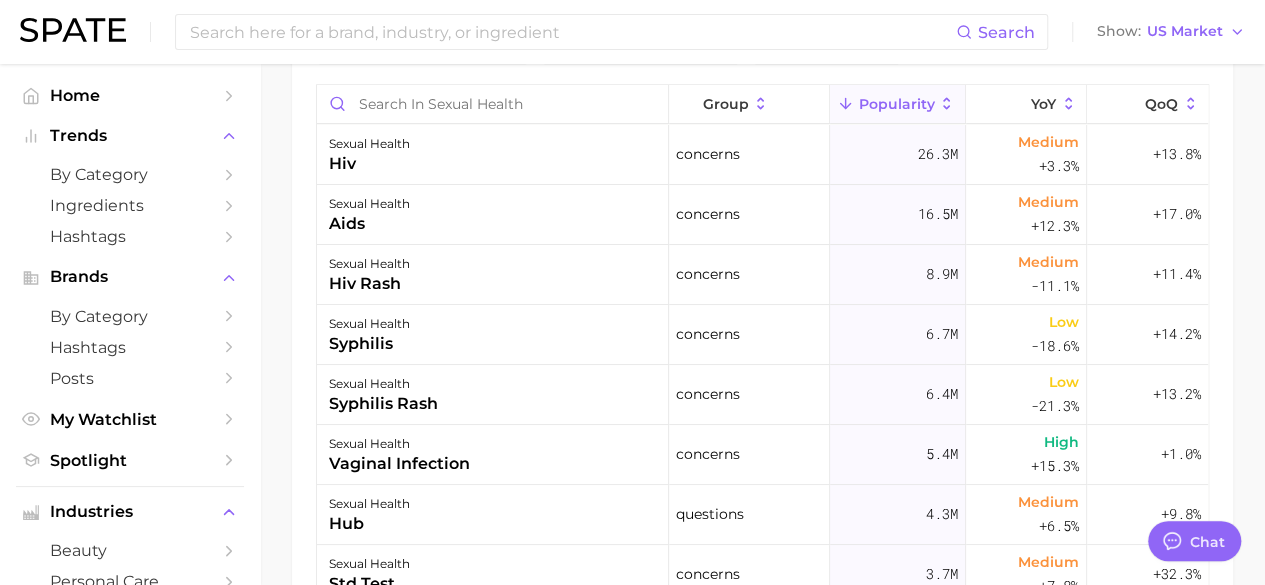 scroll, scrollTop: 875, scrollLeft: 0, axis: vertical 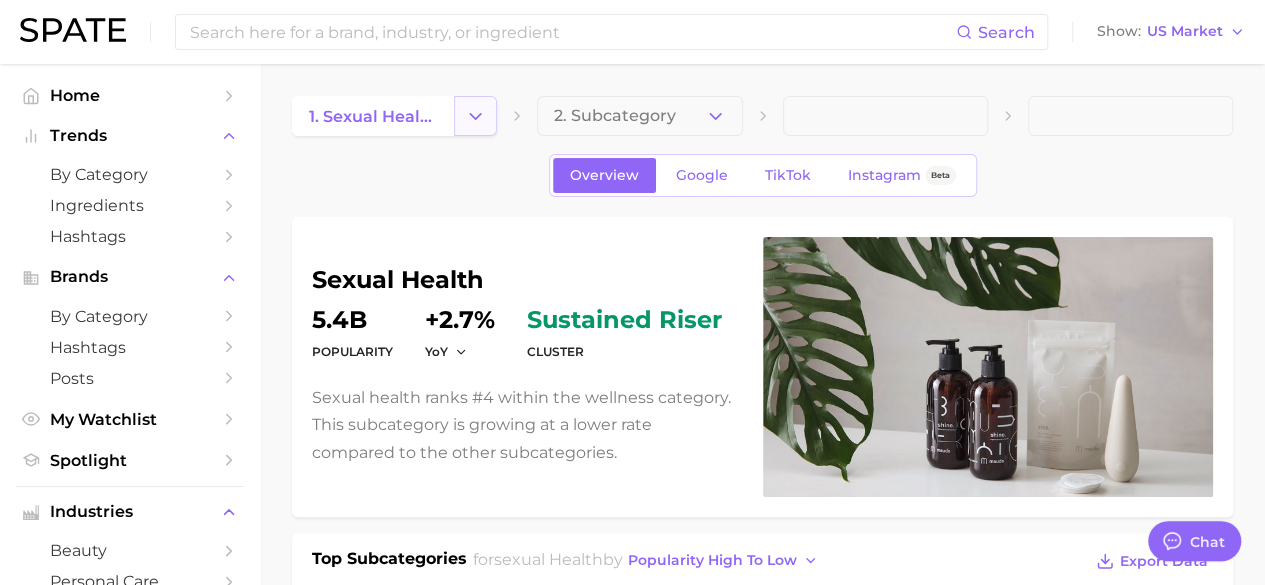 click 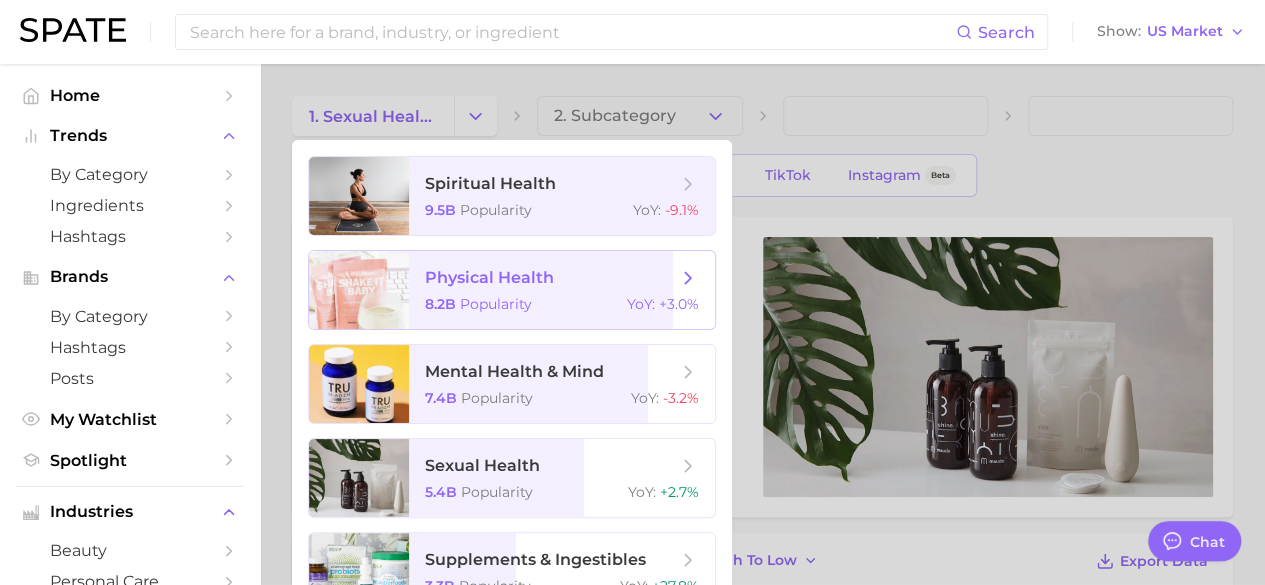 click 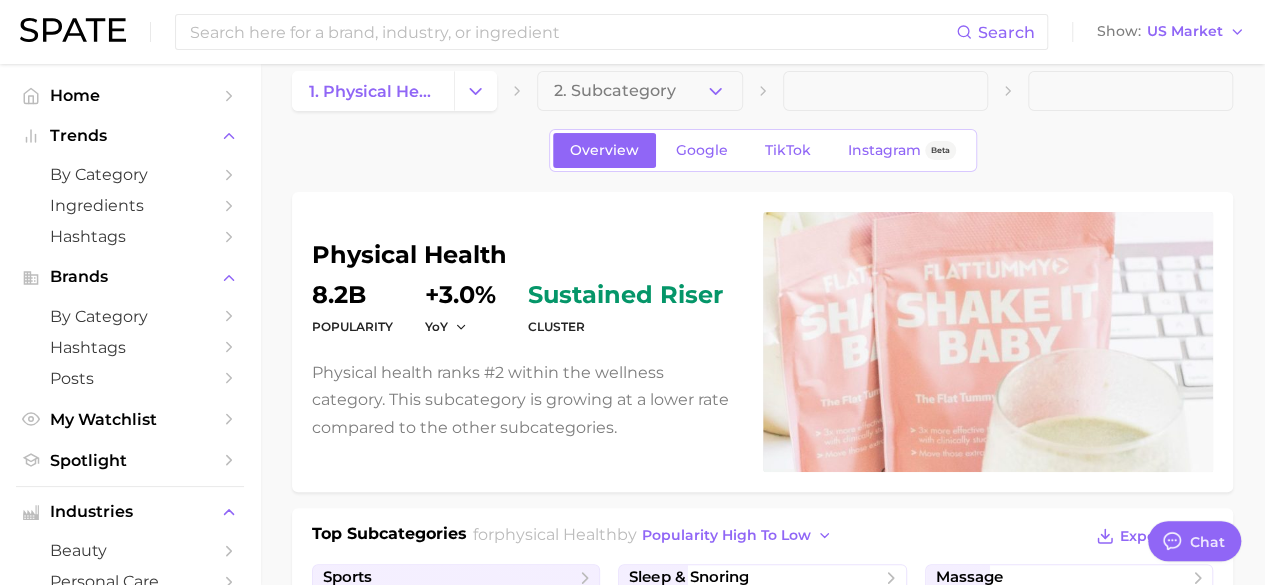 scroll, scrollTop: 0, scrollLeft: 0, axis: both 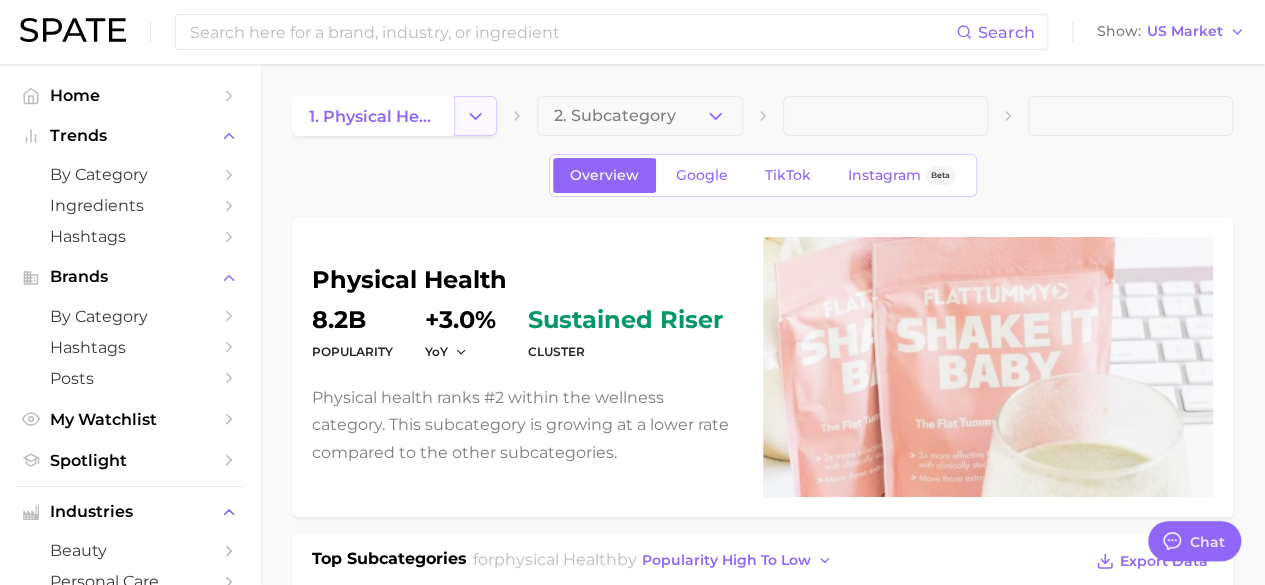 click at bounding box center [475, 116] 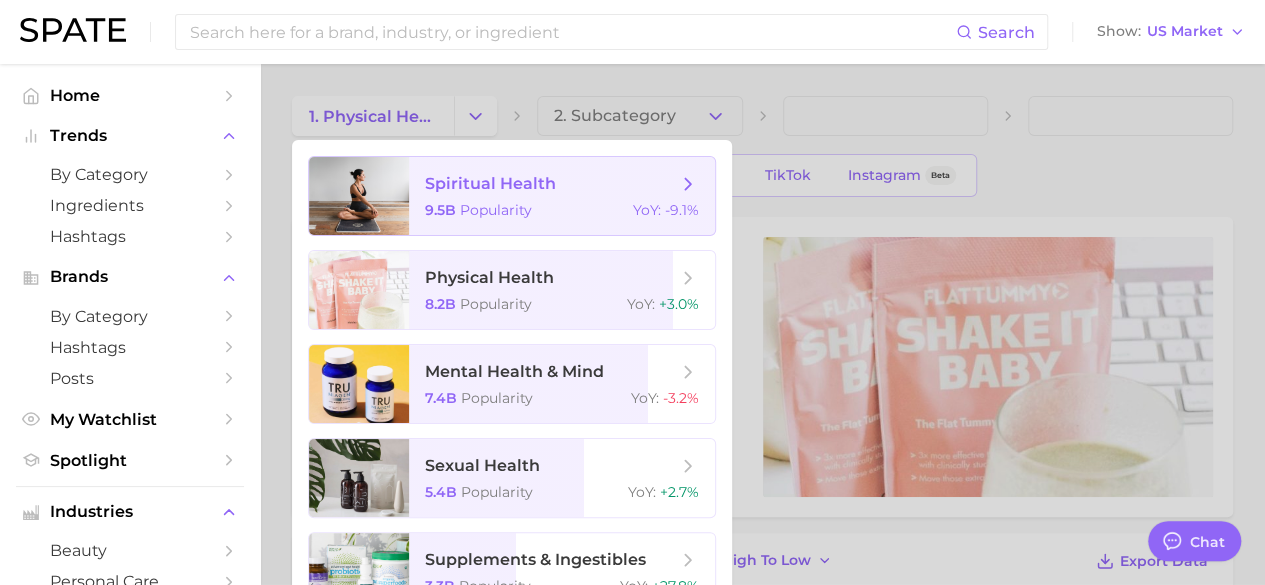 click on "9.5b   Popularity YoY :   -9.1%" at bounding box center [562, 210] 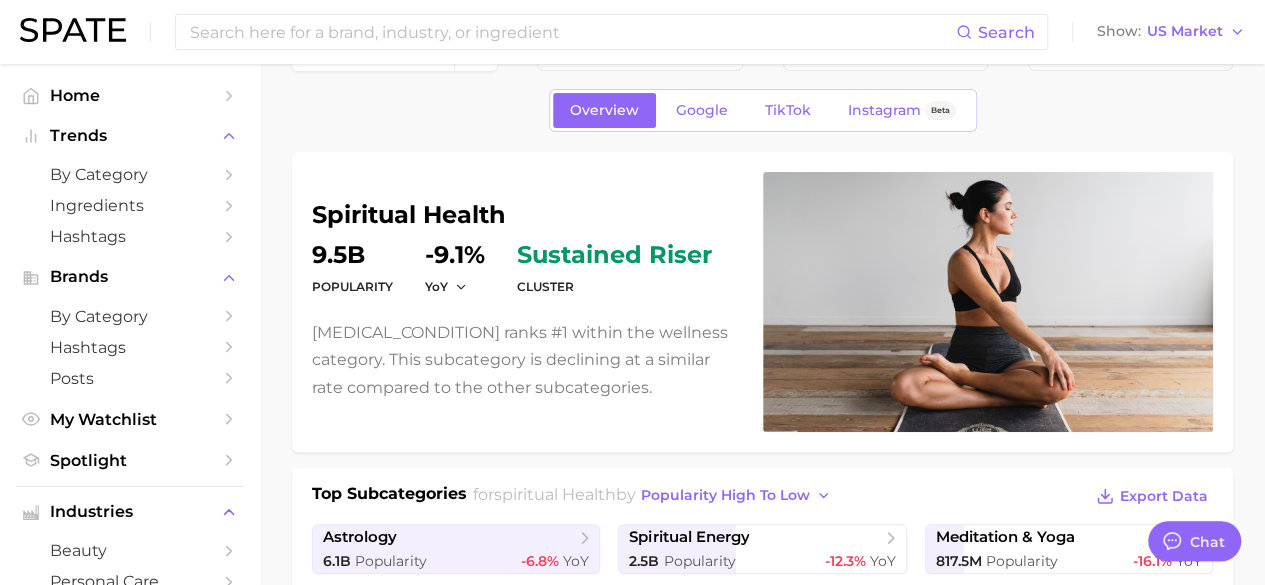 scroll, scrollTop: 0, scrollLeft: 0, axis: both 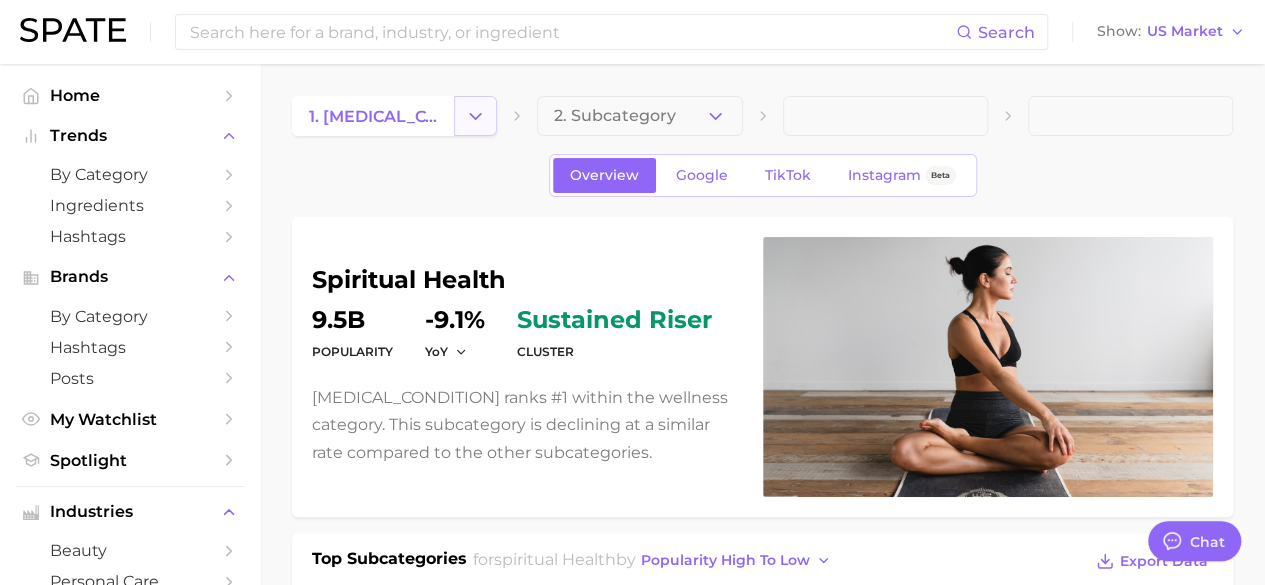 click at bounding box center (475, 116) 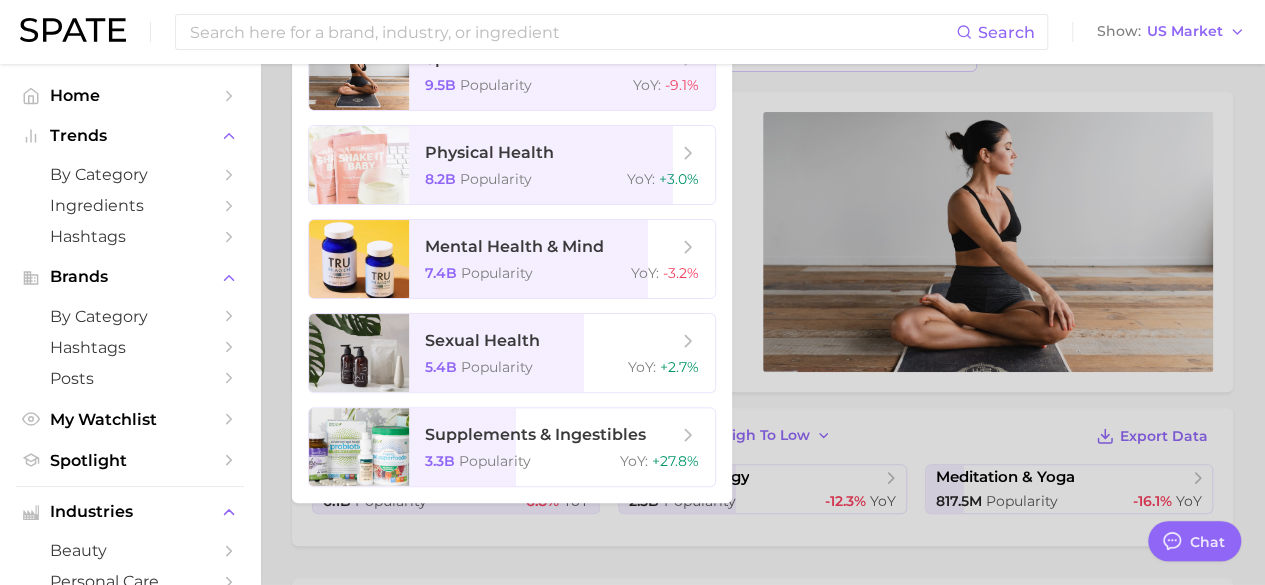 scroll, scrollTop: 126, scrollLeft: 0, axis: vertical 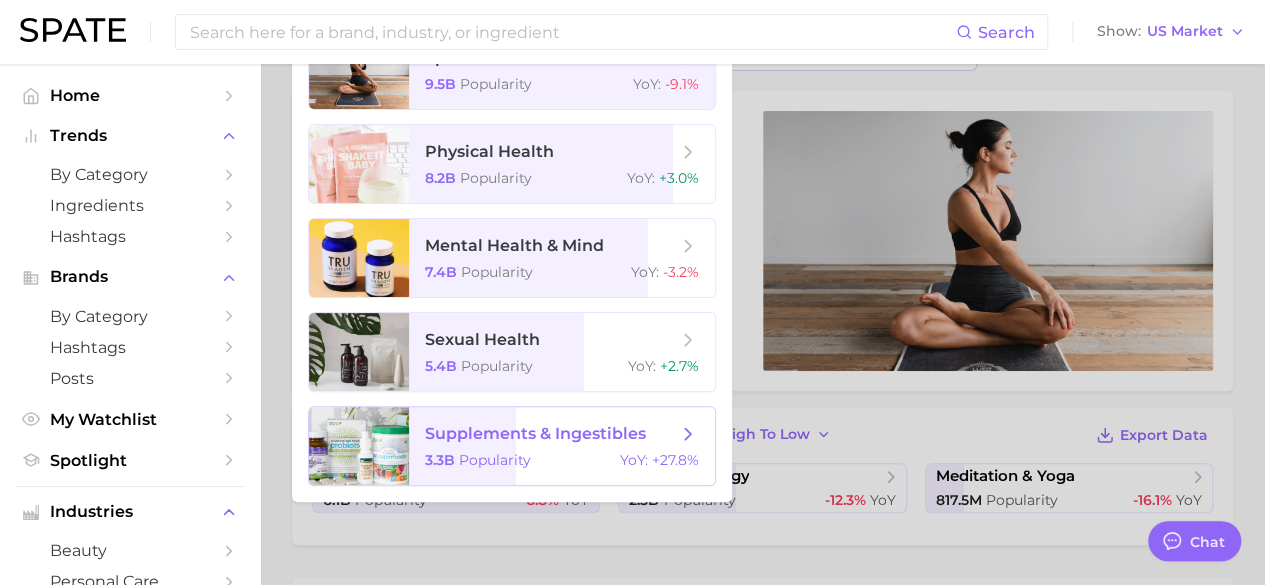click on "supplements & ingestibles 3.3b   Popularity YoY :   +27.8%" at bounding box center [562, 446] 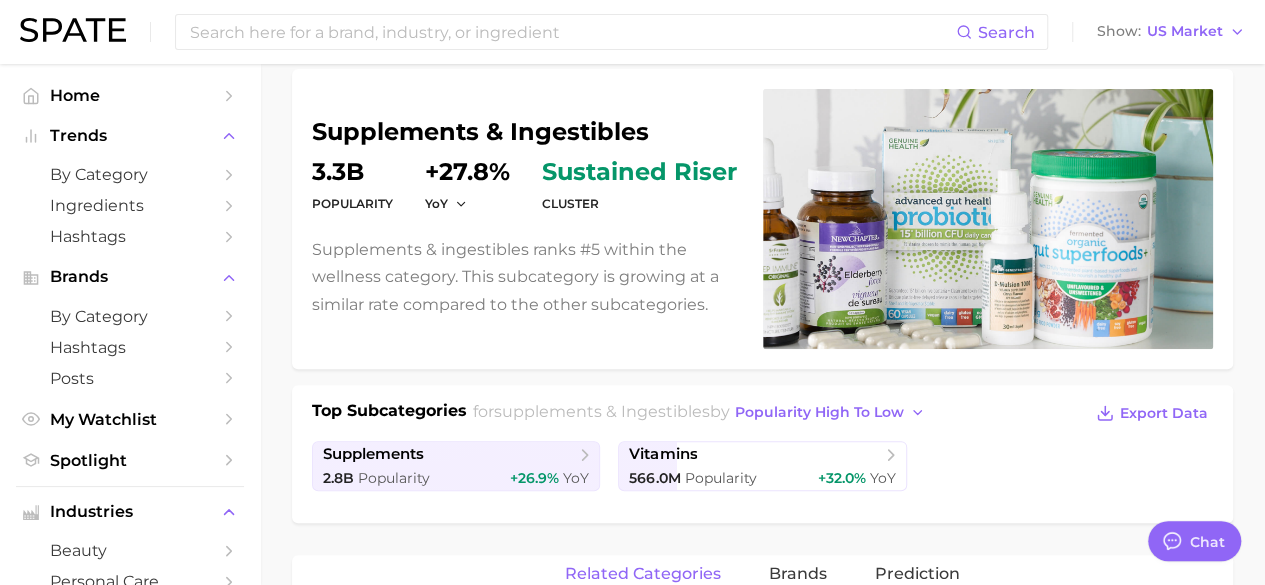 scroll, scrollTop: 149, scrollLeft: 0, axis: vertical 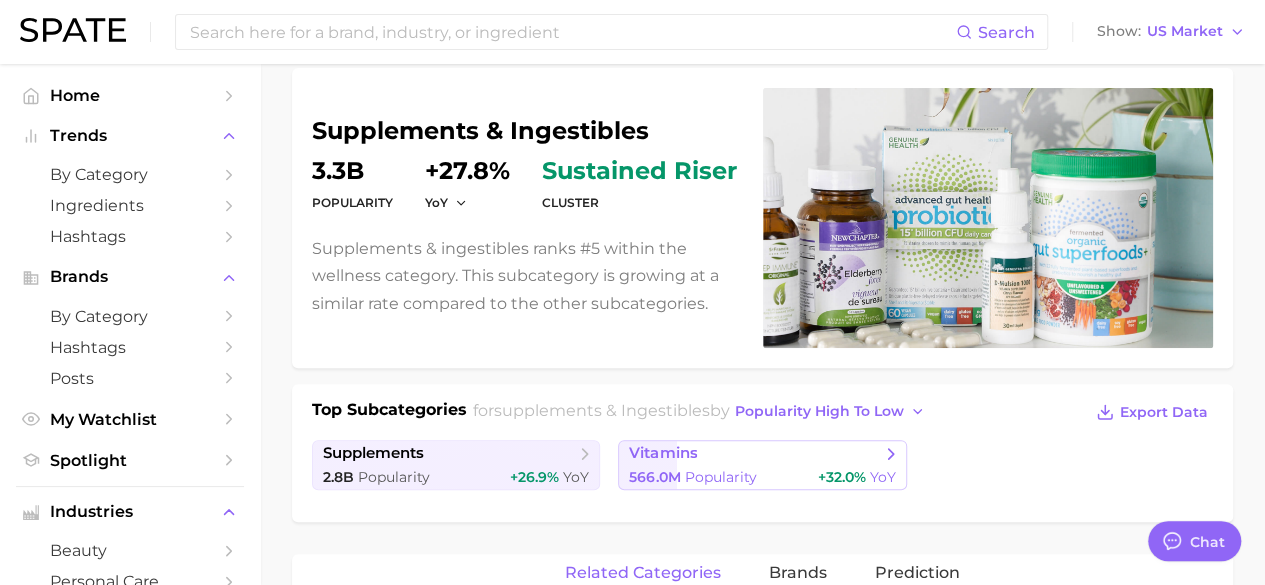 click on "vitamins" at bounding box center [755, 454] 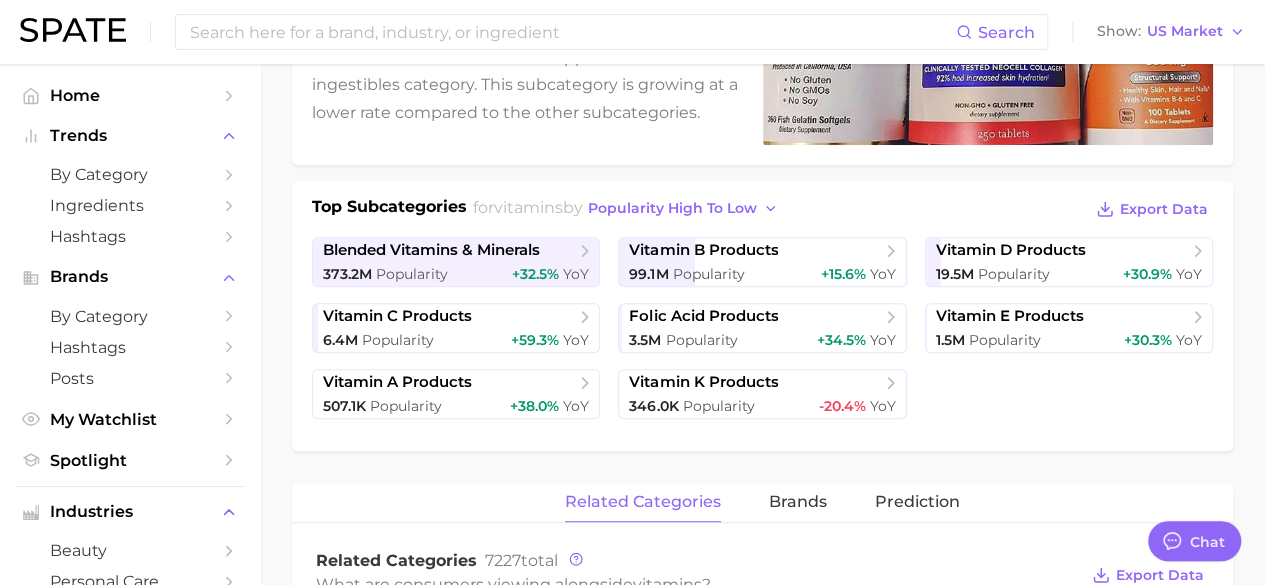 scroll, scrollTop: 353, scrollLeft: 0, axis: vertical 